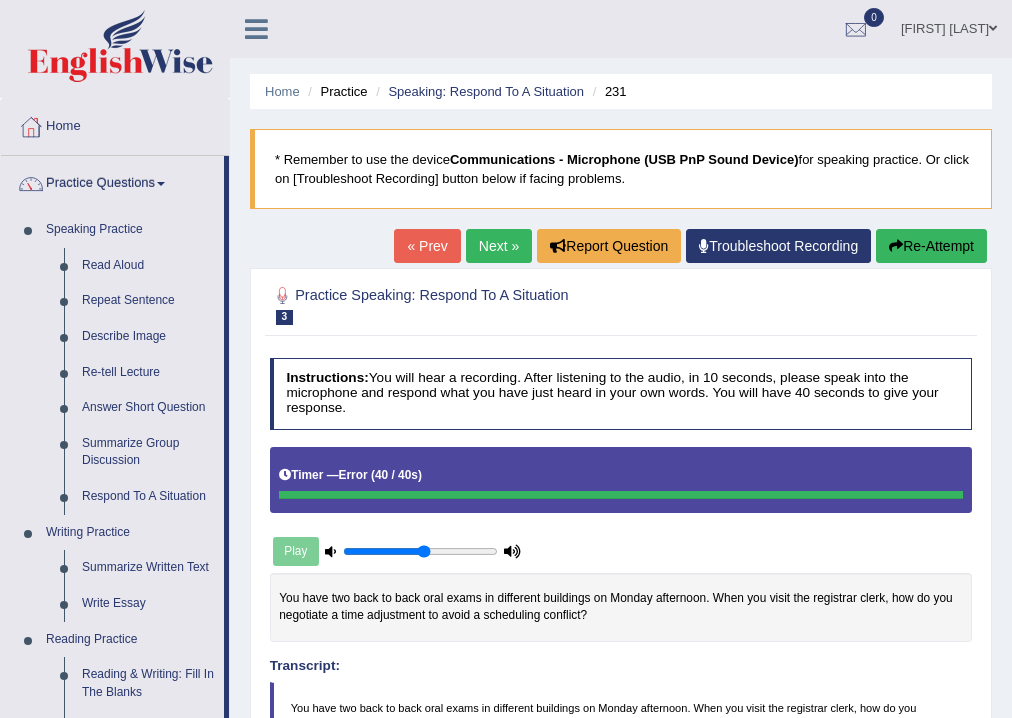 scroll, scrollTop: 0, scrollLeft: 0, axis: both 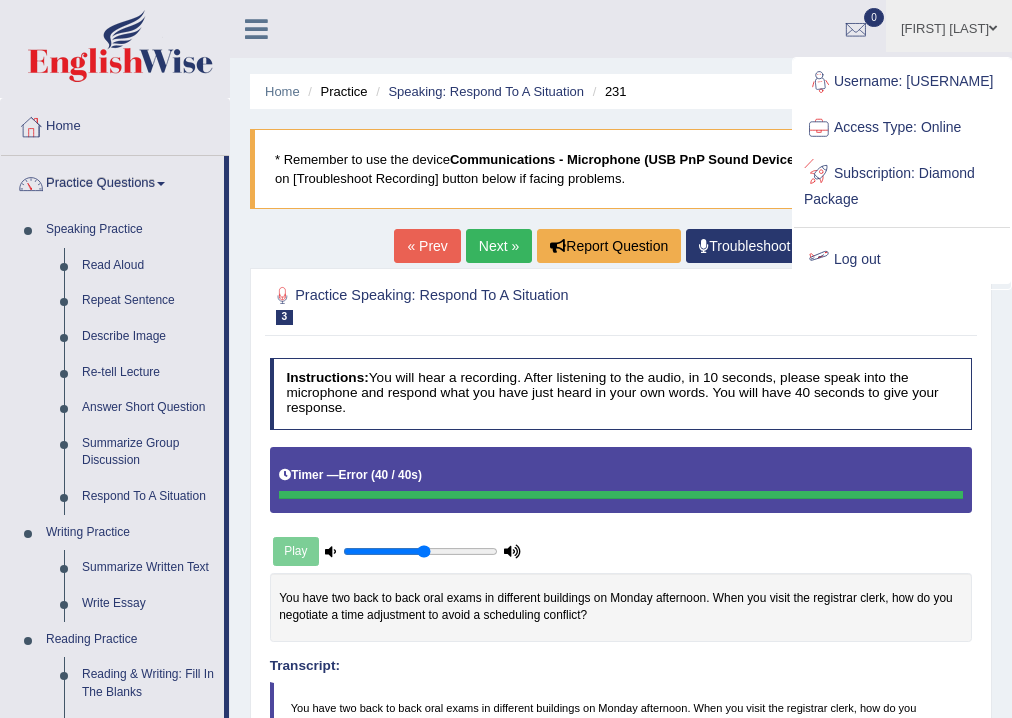 click on "Log out" at bounding box center (902, 260) 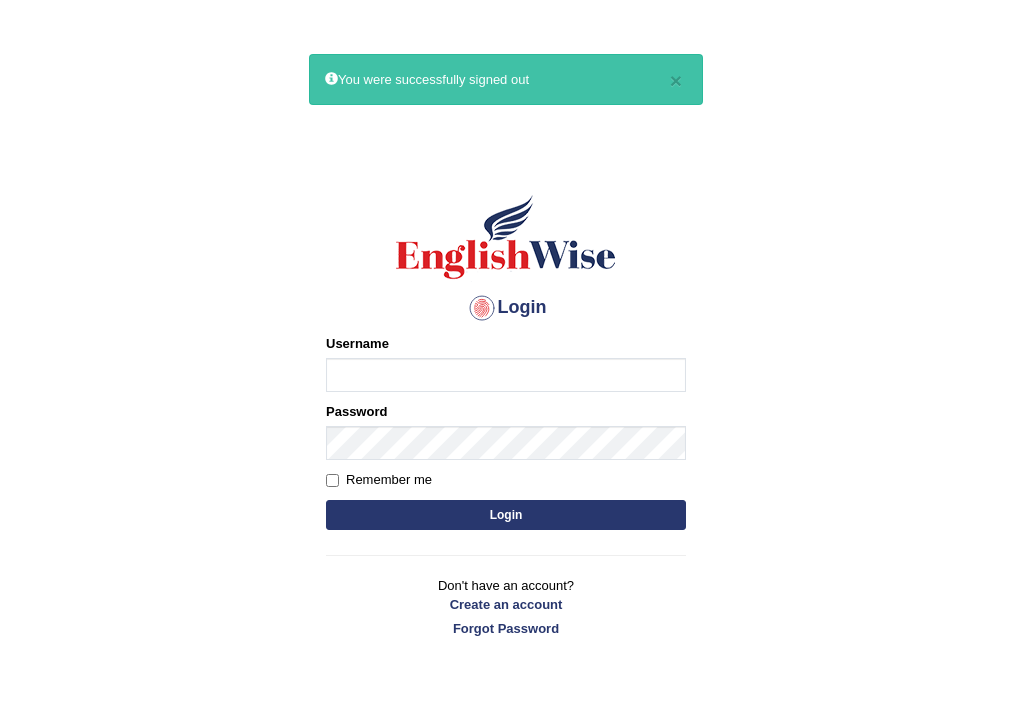 scroll, scrollTop: 0, scrollLeft: 0, axis: both 